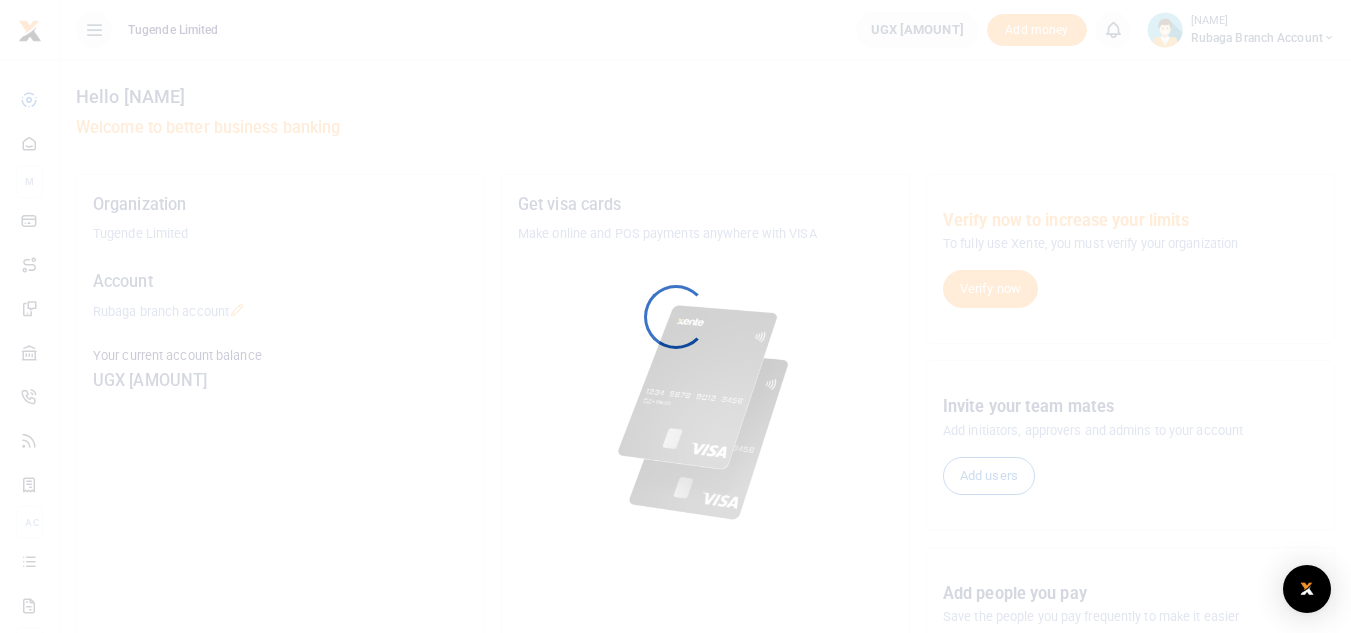 scroll, scrollTop: 0, scrollLeft: 0, axis: both 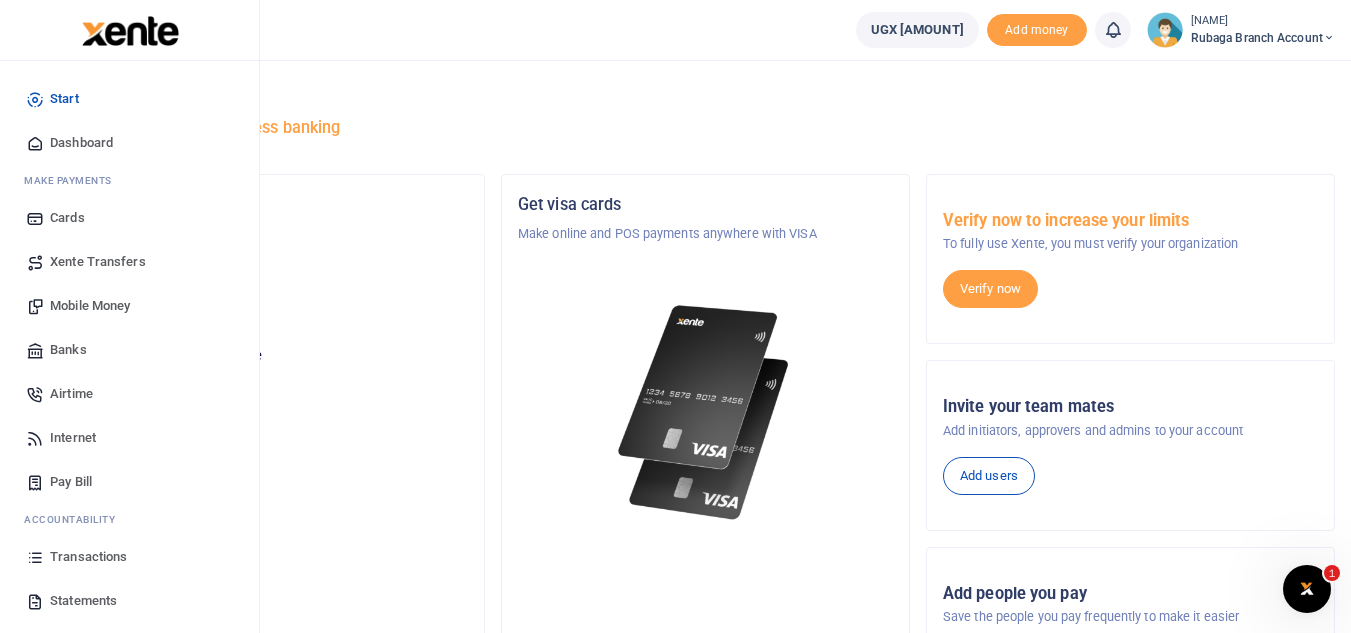 click on "Statements" at bounding box center (83, 601) 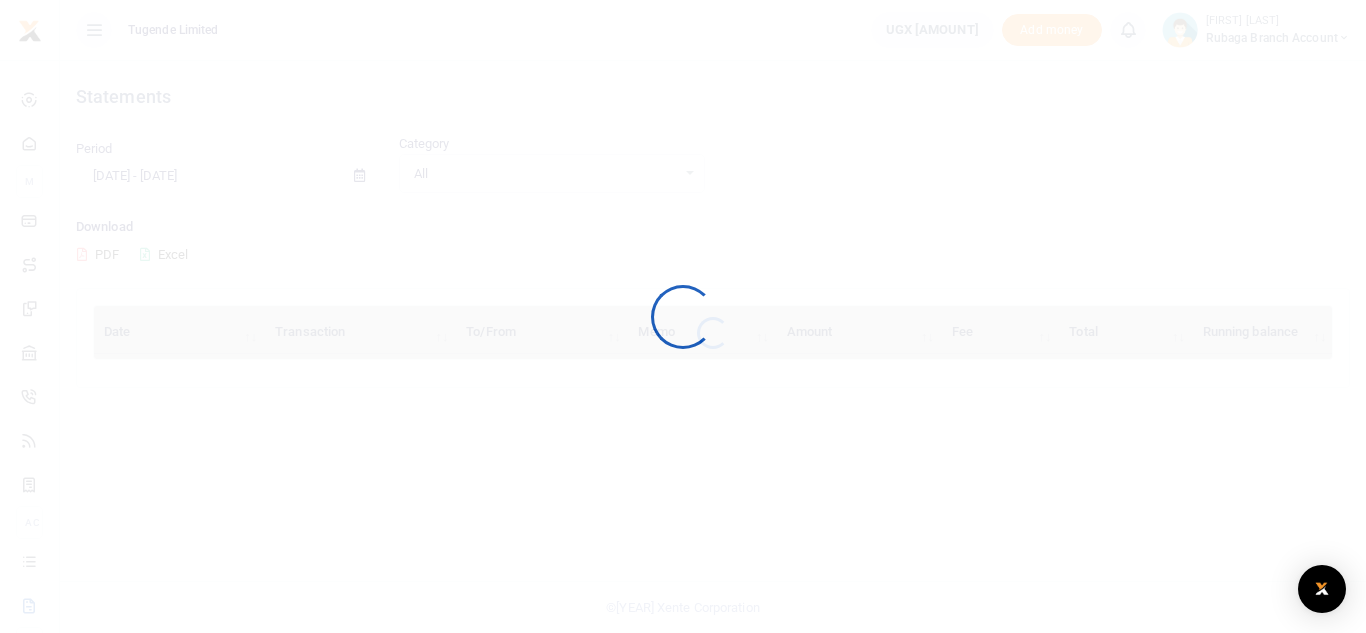 scroll, scrollTop: 0, scrollLeft: 0, axis: both 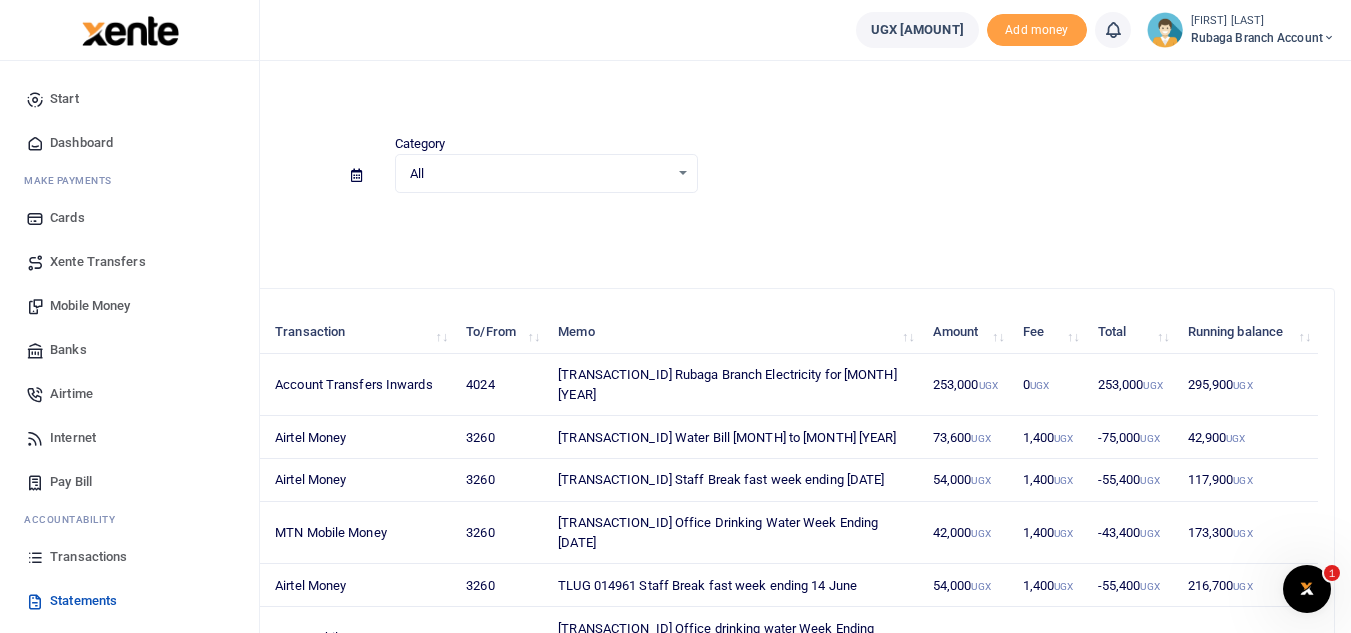 click on "Mobile Money" at bounding box center (90, 306) 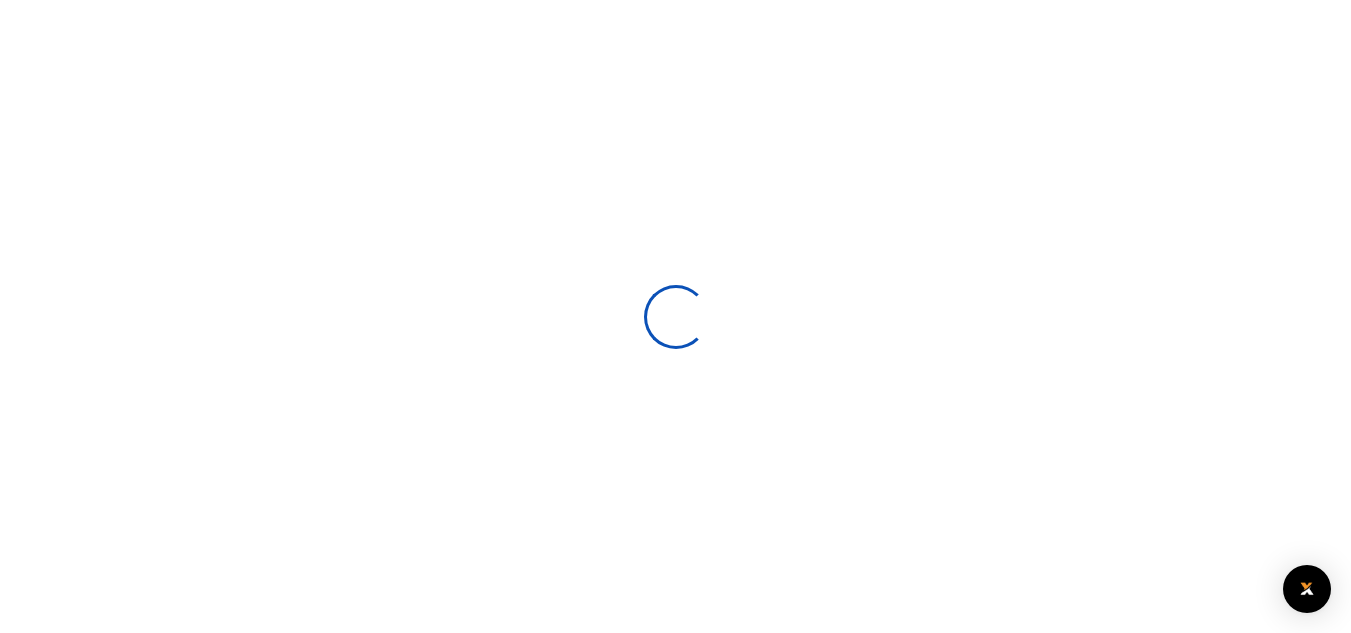 scroll, scrollTop: 0, scrollLeft: 0, axis: both 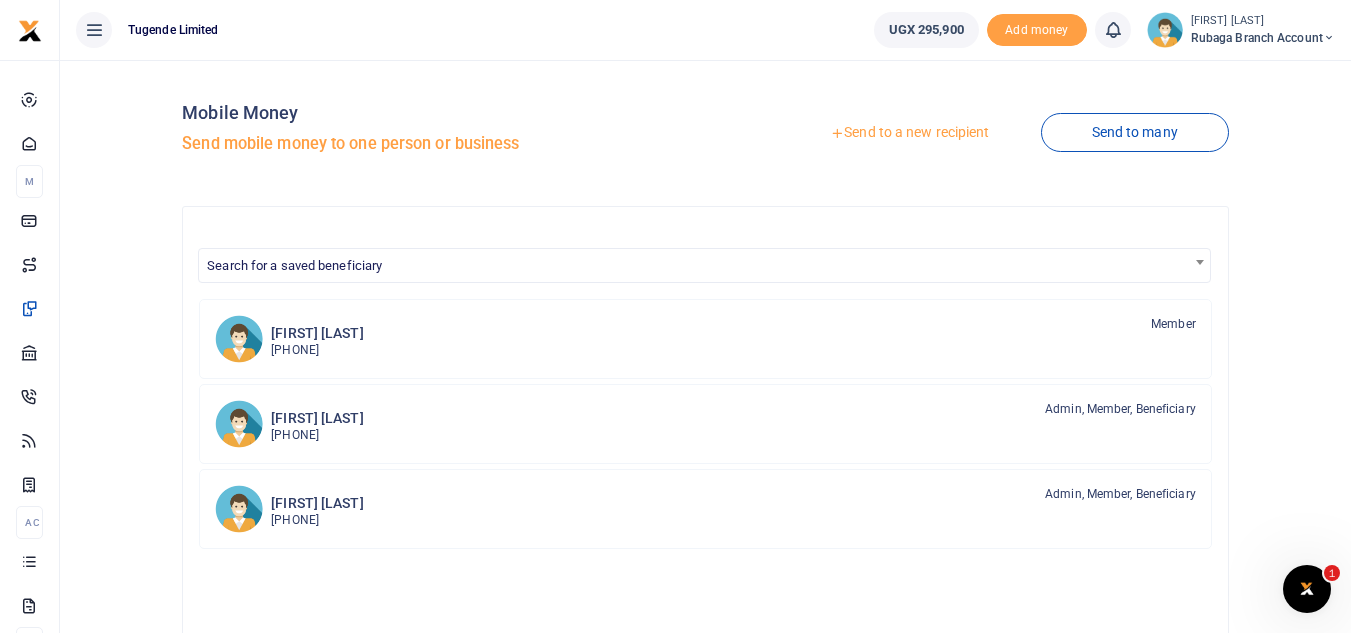 click on "Send to a new recipient" at bounding box center [909, 133] 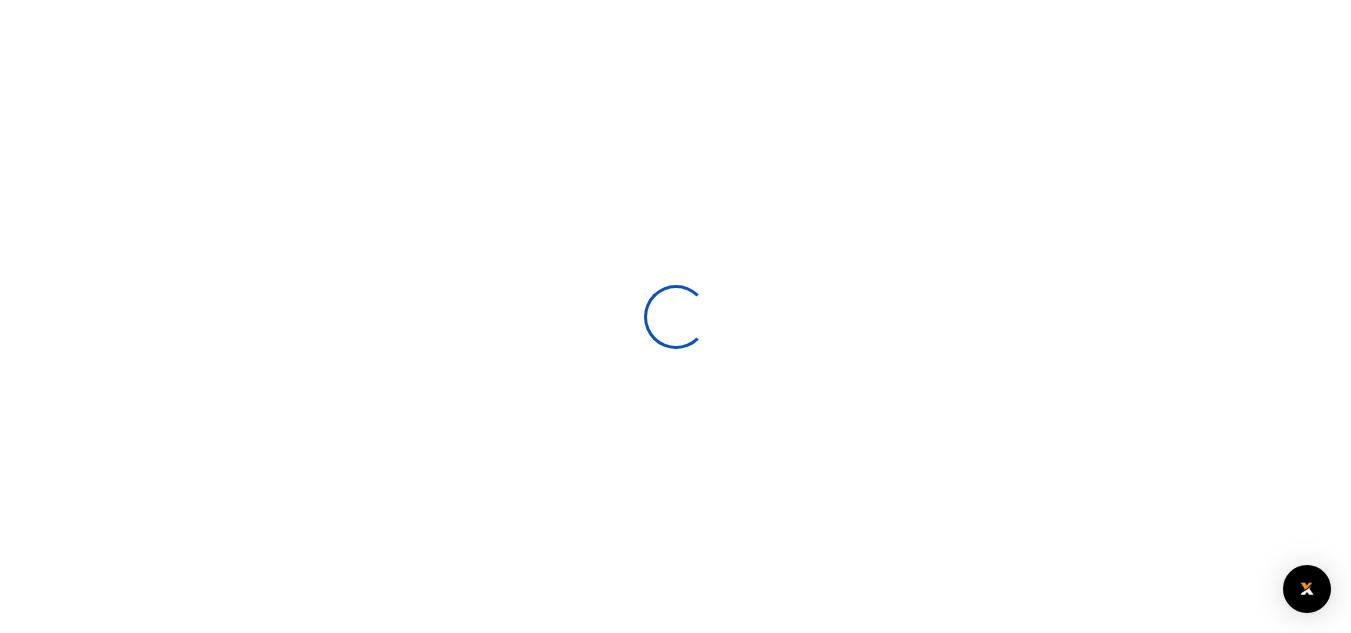scroll, scrollTop: 0, scrollLeft: 0, axis: both 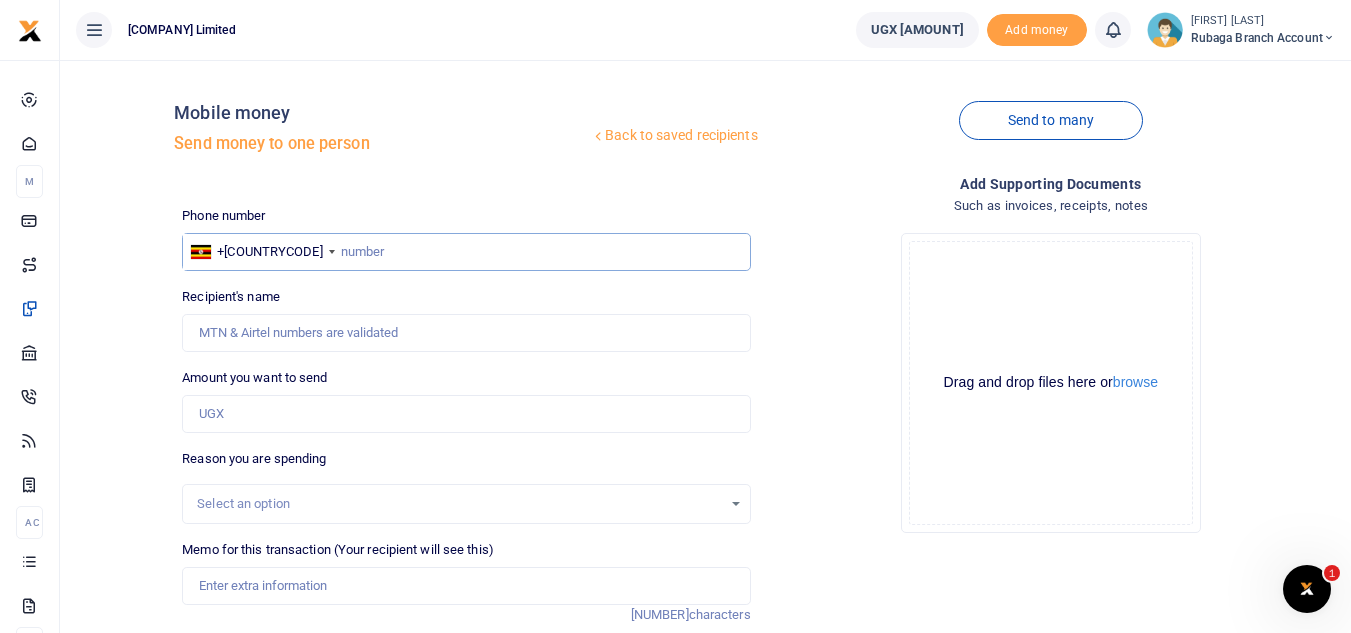 click at bounding box center [466, 252] 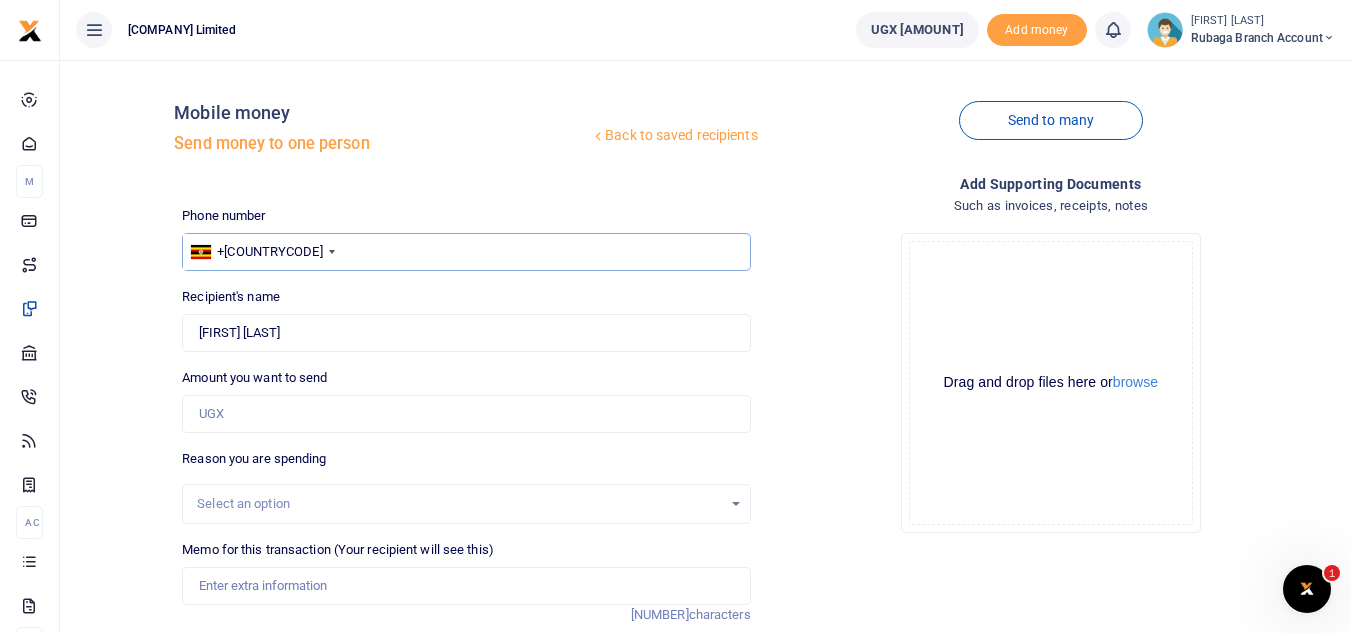 type on "[NUMBER]" 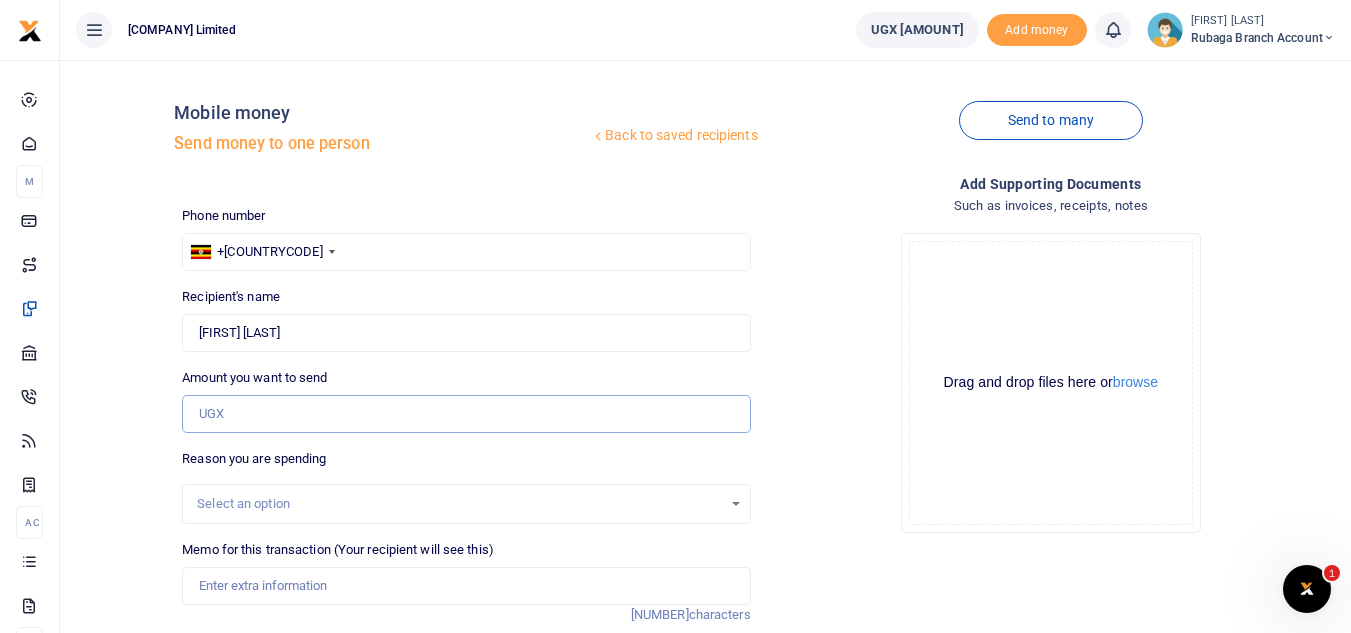 click on "Amount you want to send" at bounding box center (466, 414) 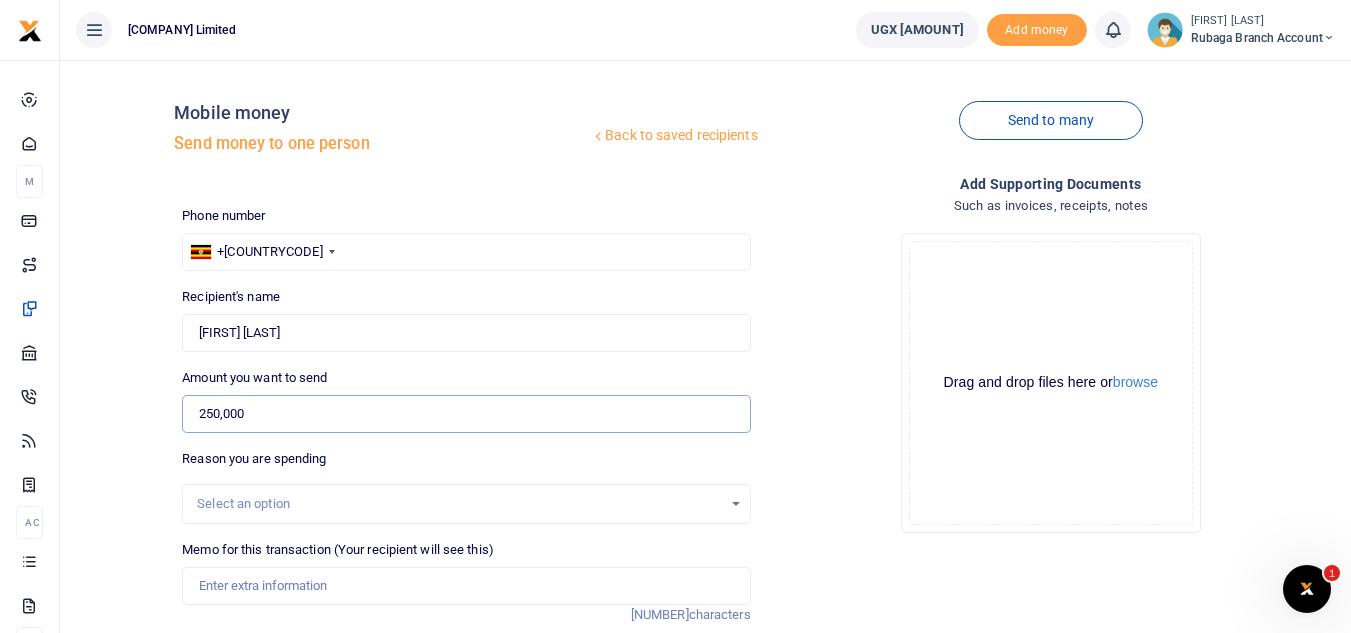 type on "250,000" 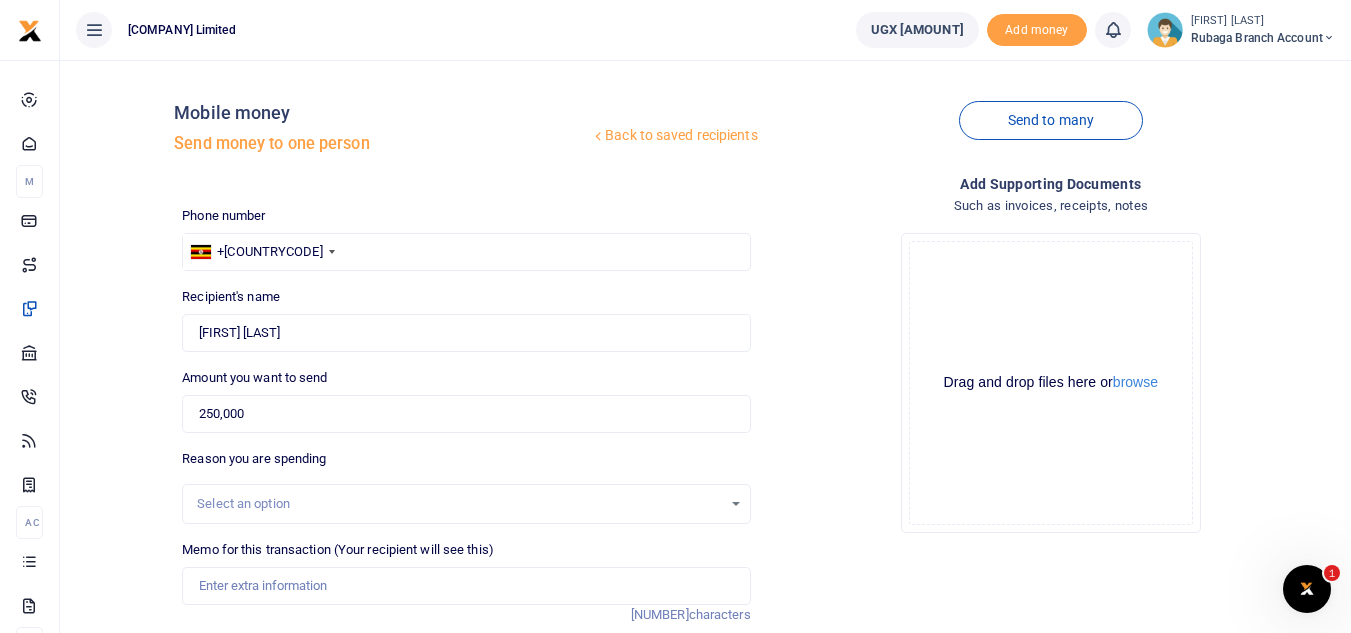 click on "Select an option" at bounding box center (459, 504) 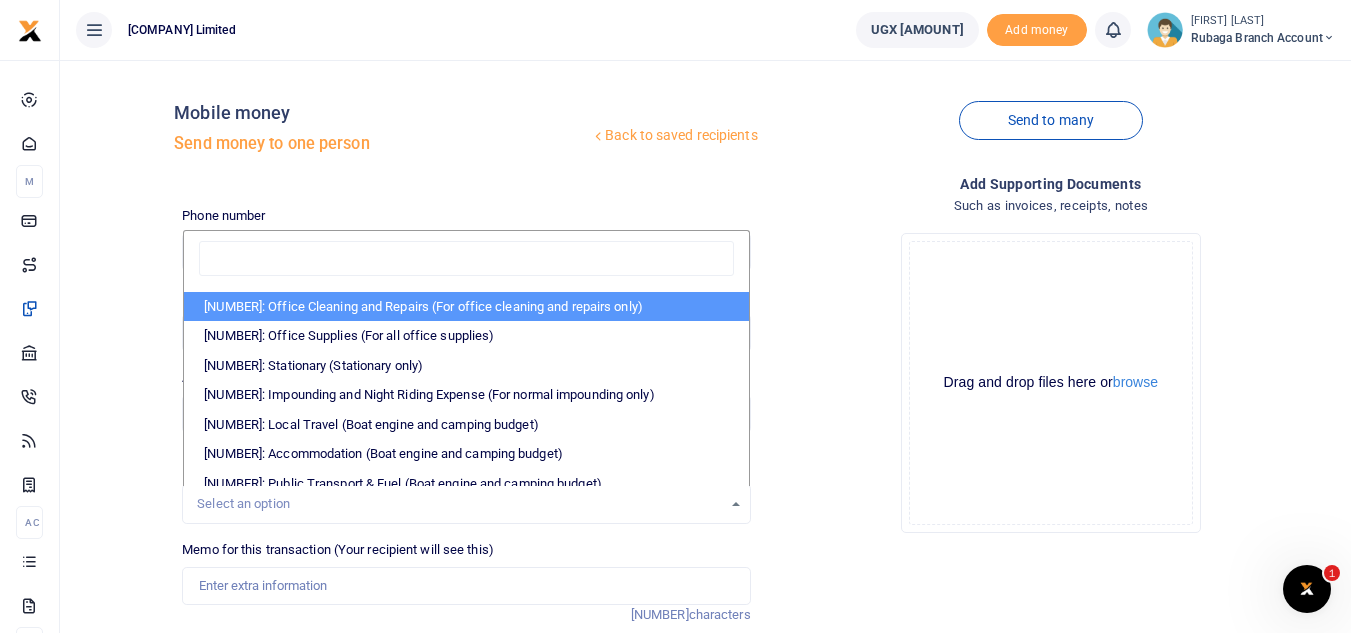 scroll, scrollTop: 17, scrollLeft: 0, axis: vertical 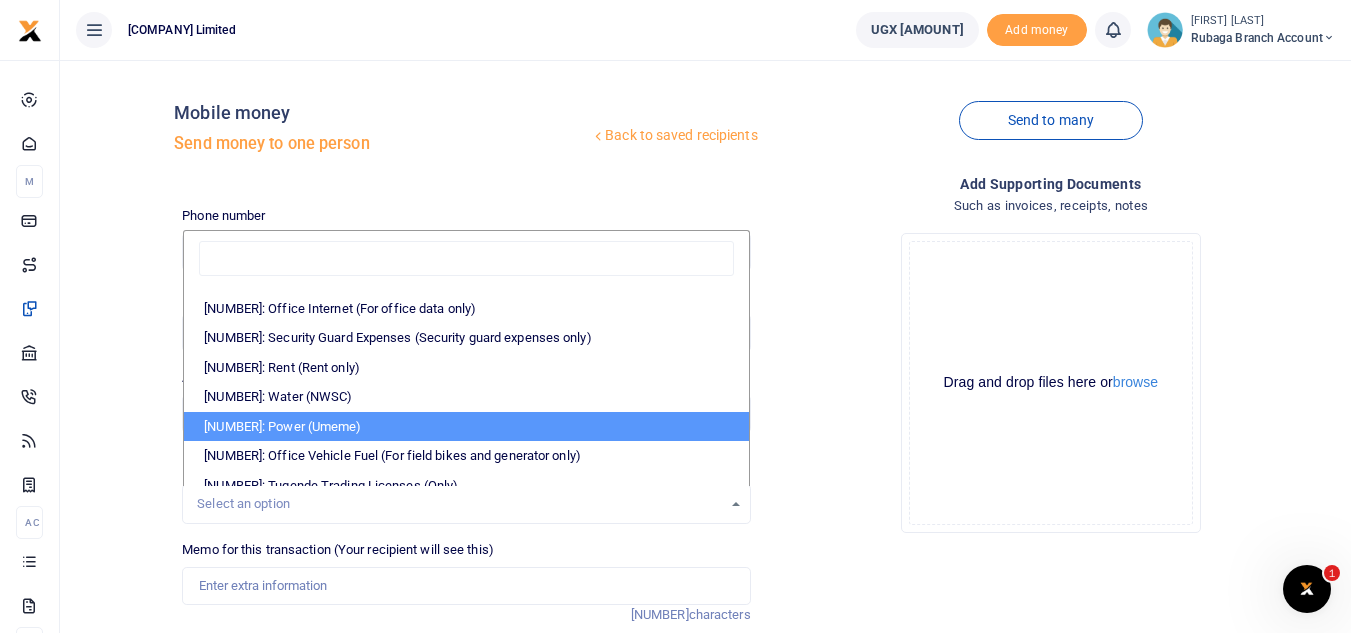 click on "68010: Power  (Umeme)" at bounding box center (466, 427) 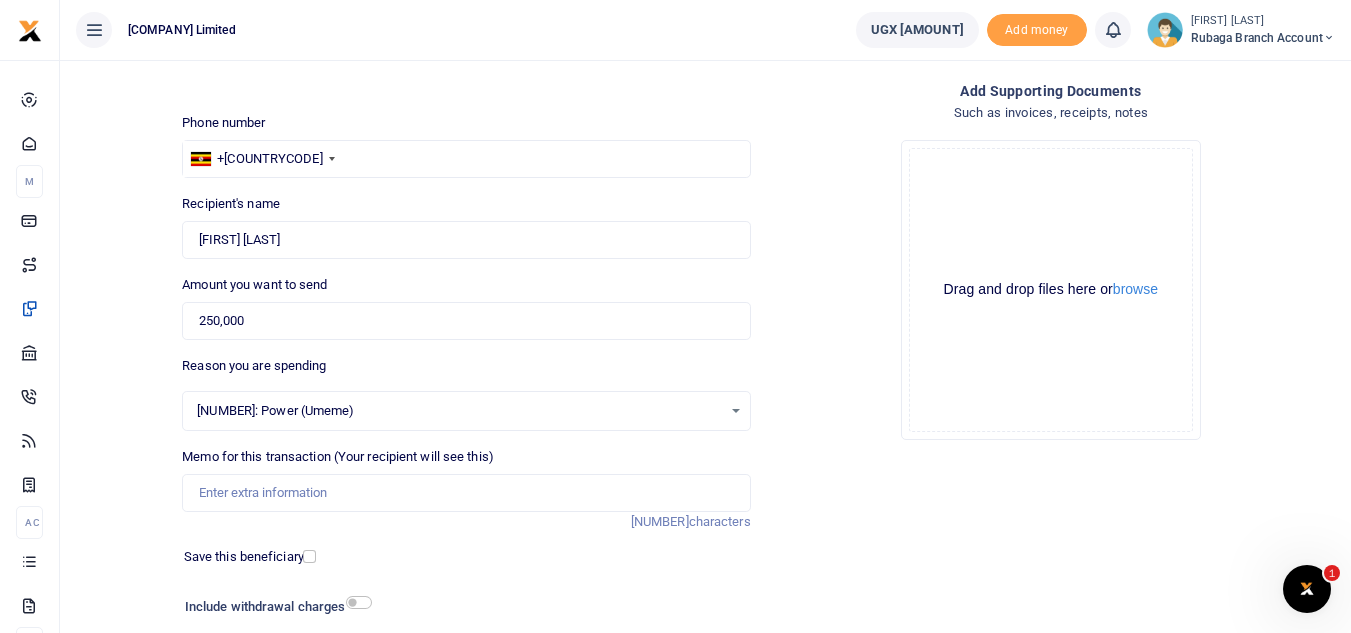 scroll, scrollTop: 106, scrollLeft: 0, axis: vertical 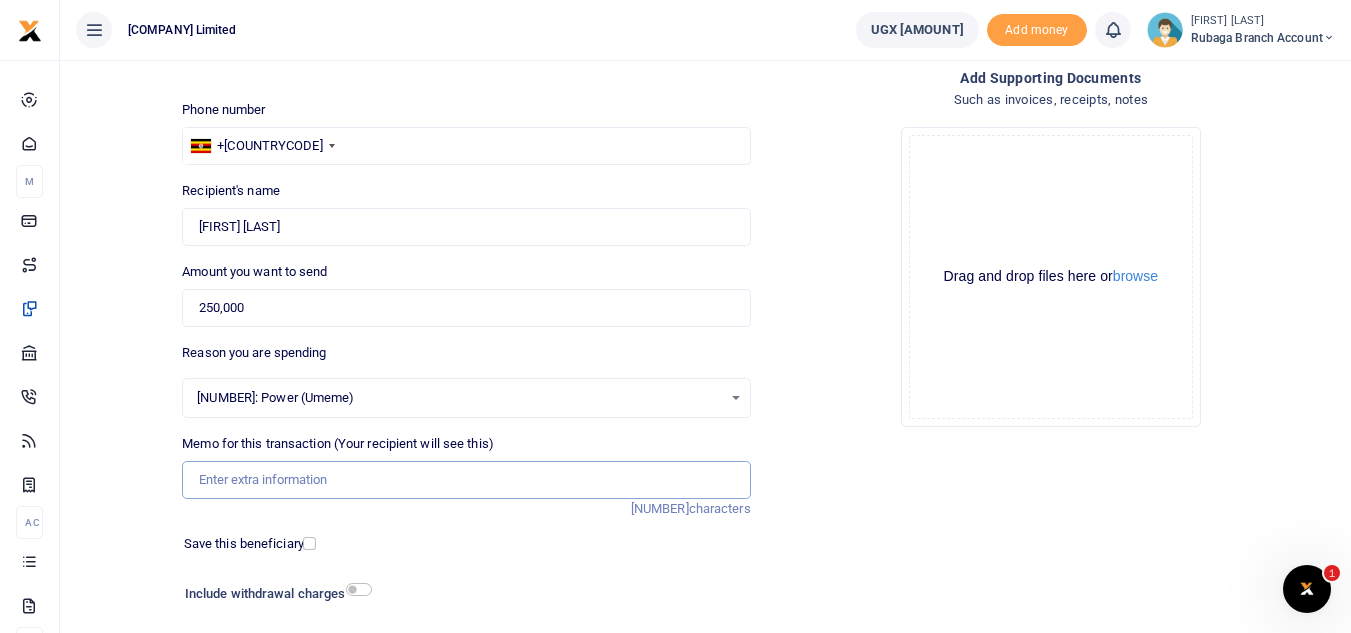 click on "Memo for this transaction (Your recipient will see this)" at bounding box center [466, 480] 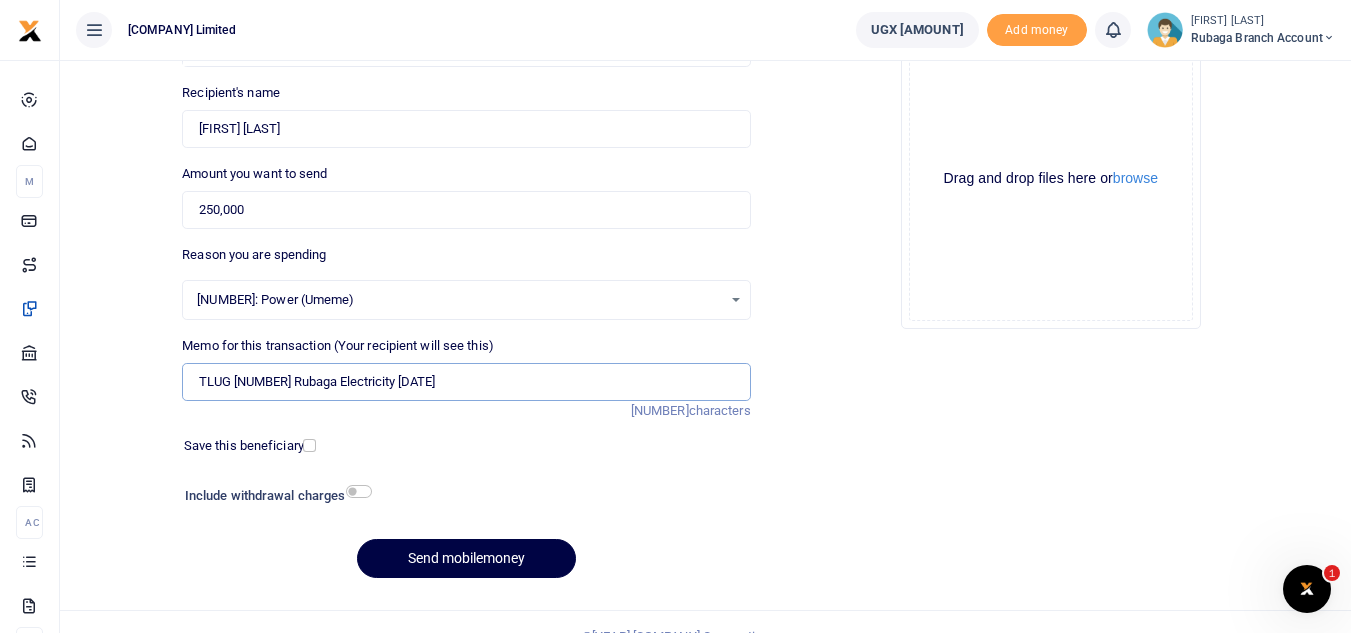 scroll, scrollTop: 233, scrollLeft: 0, axis: vertical 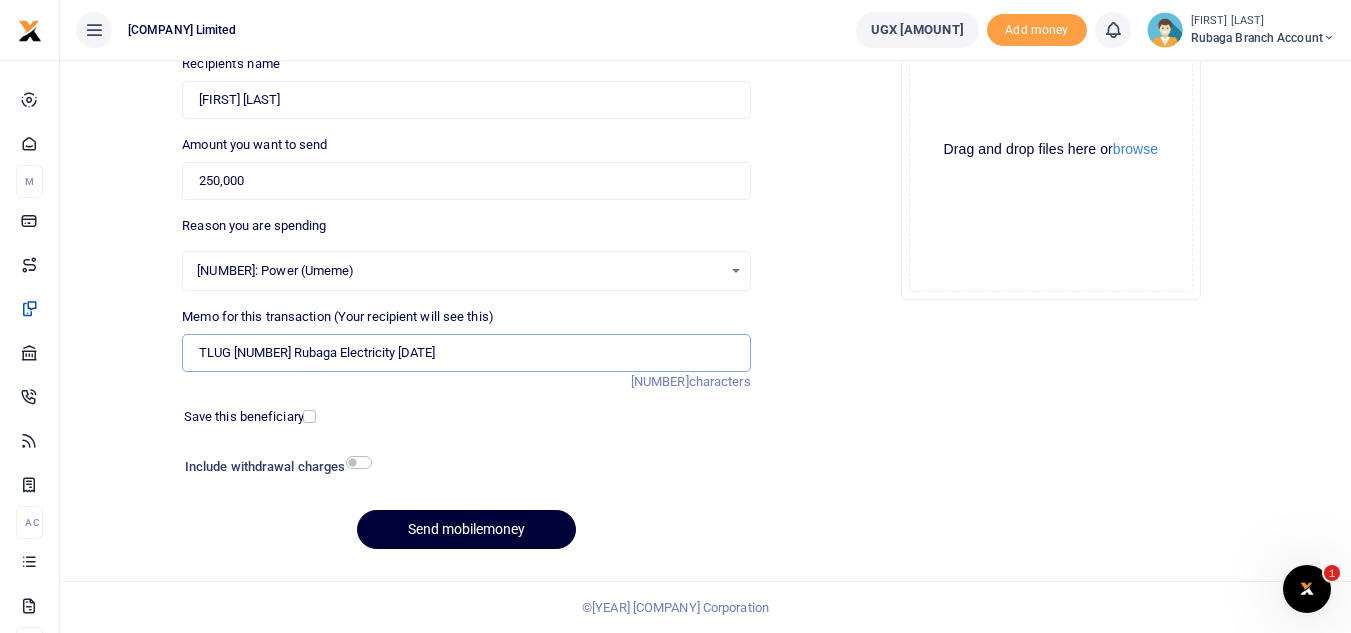 type on "TLUG 015352 Rubaga Electricity July 2025" 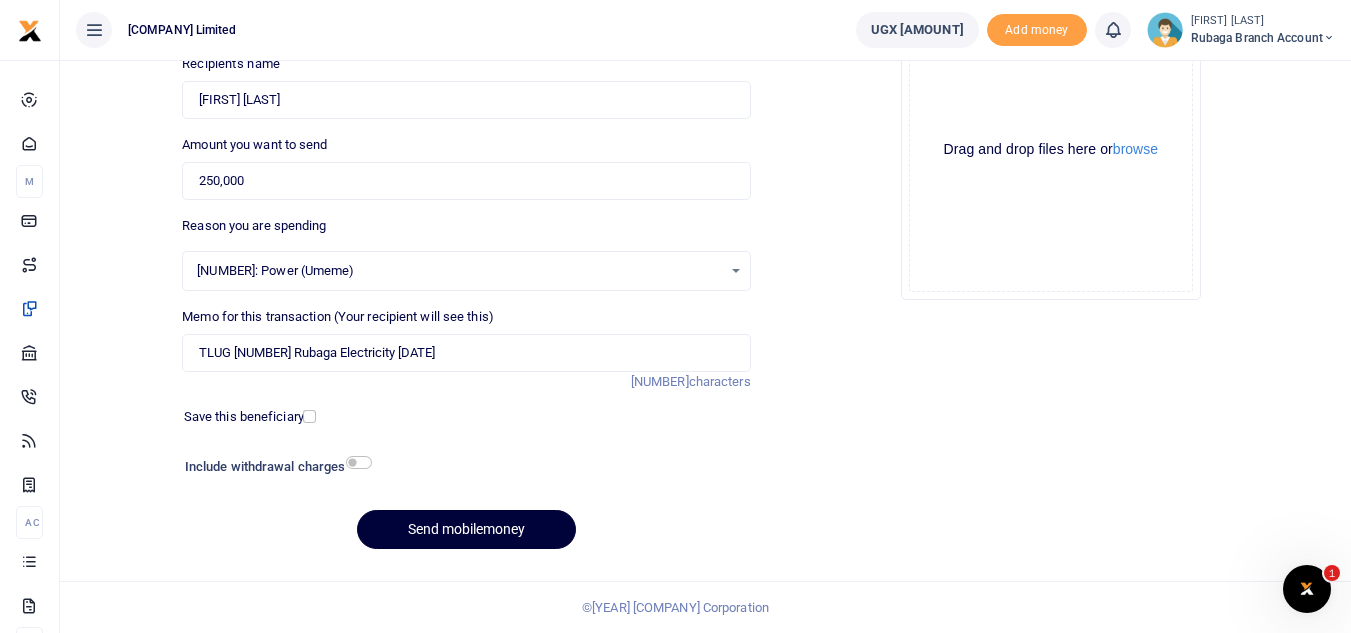 click on "Send mobilemoney" at bounding box center (466, 529) 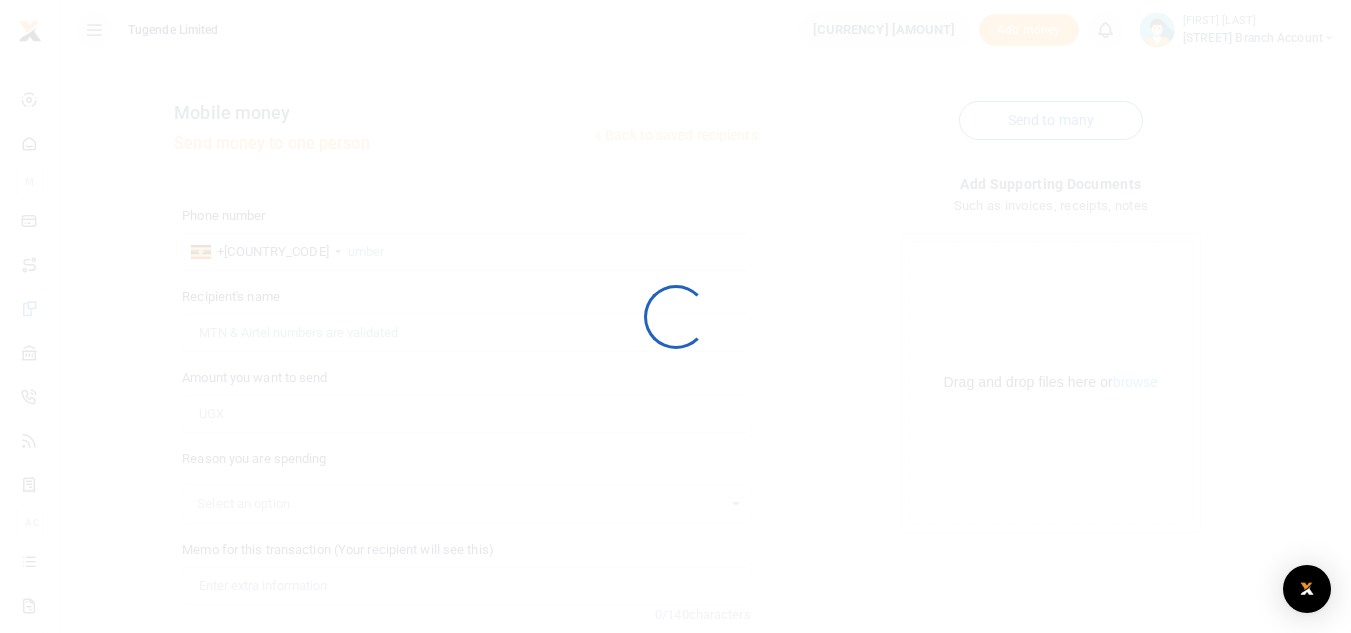 scroll, scrollTop: 233, scrollLeft: 0, axis: vertical 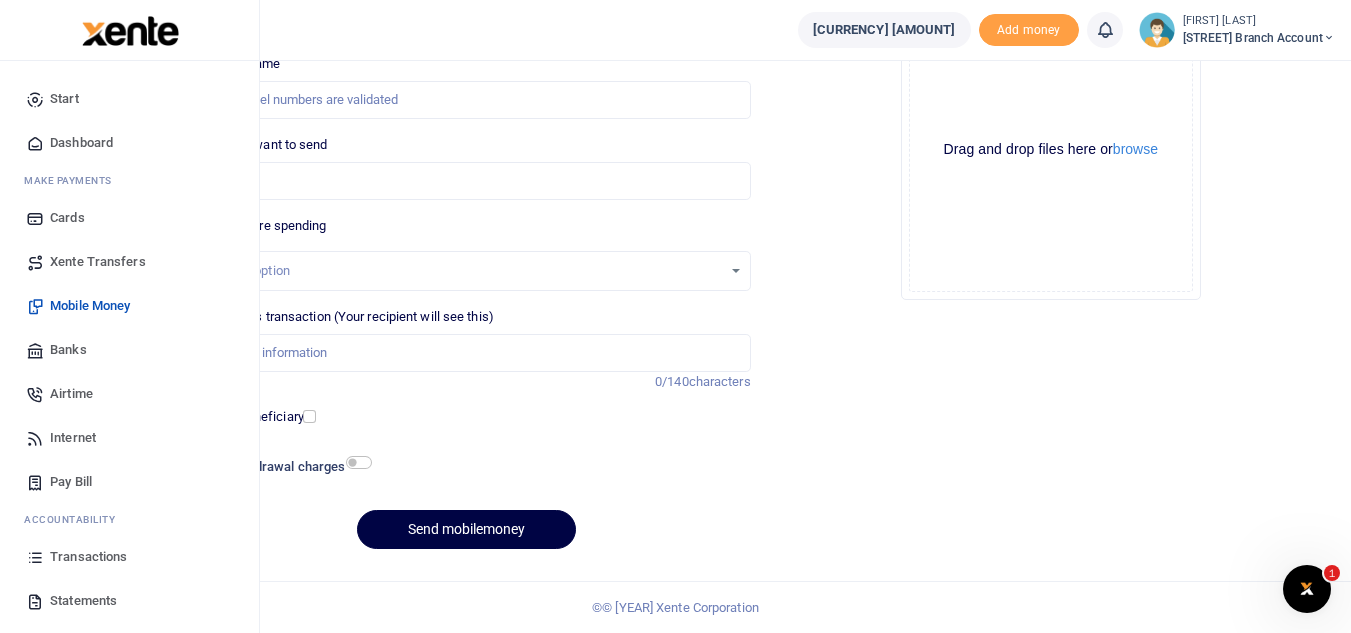 click on "Transactions" at bounding box center [88, 557] 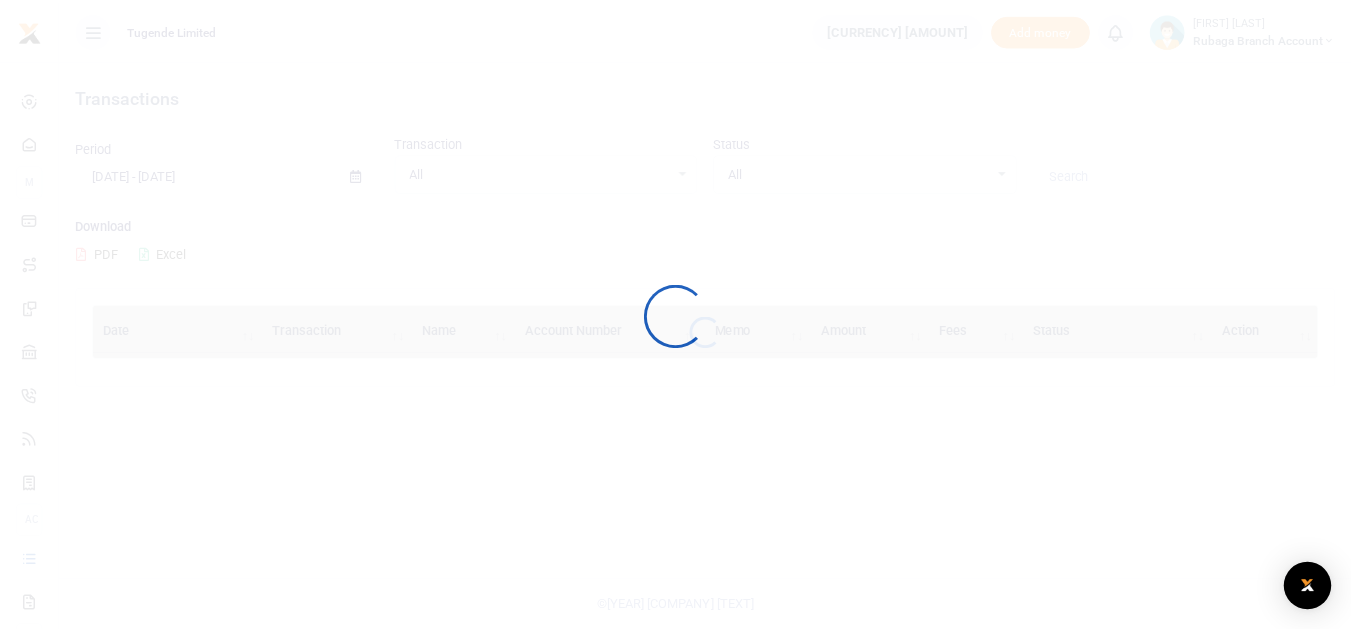 scroll, scrollTop: 0, scrollLeft: 0, axis: both 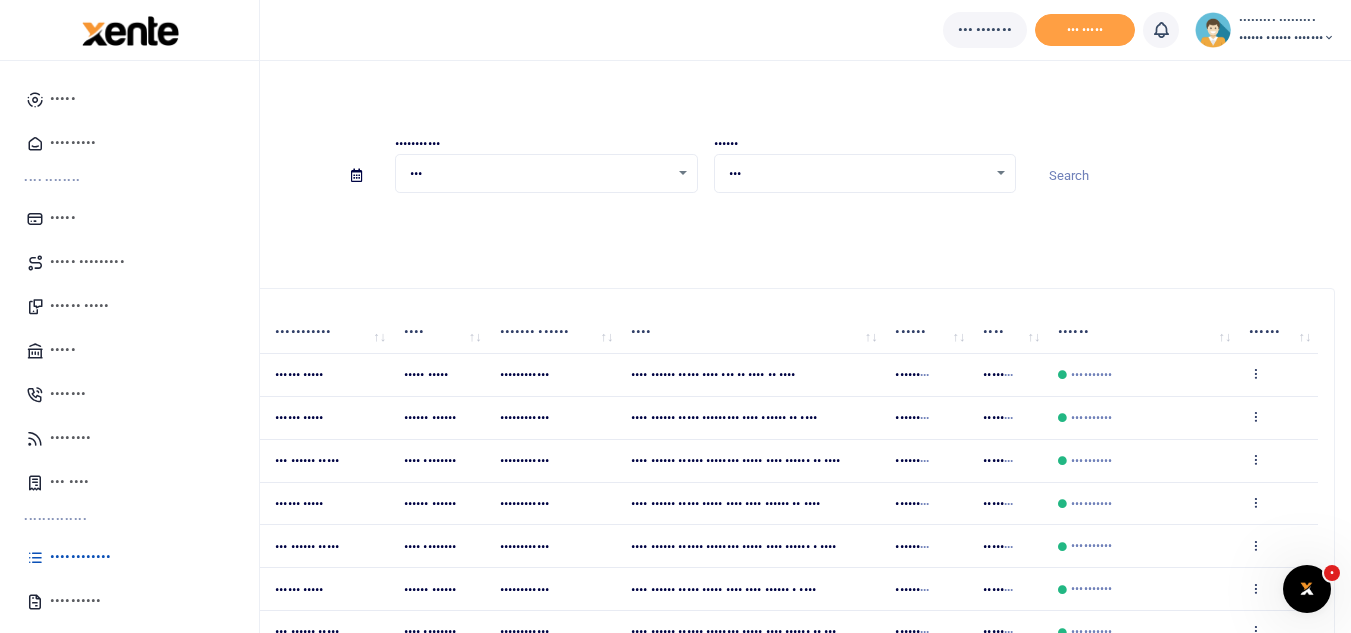 click on "••••••••••" at bounding box center (75, 601) 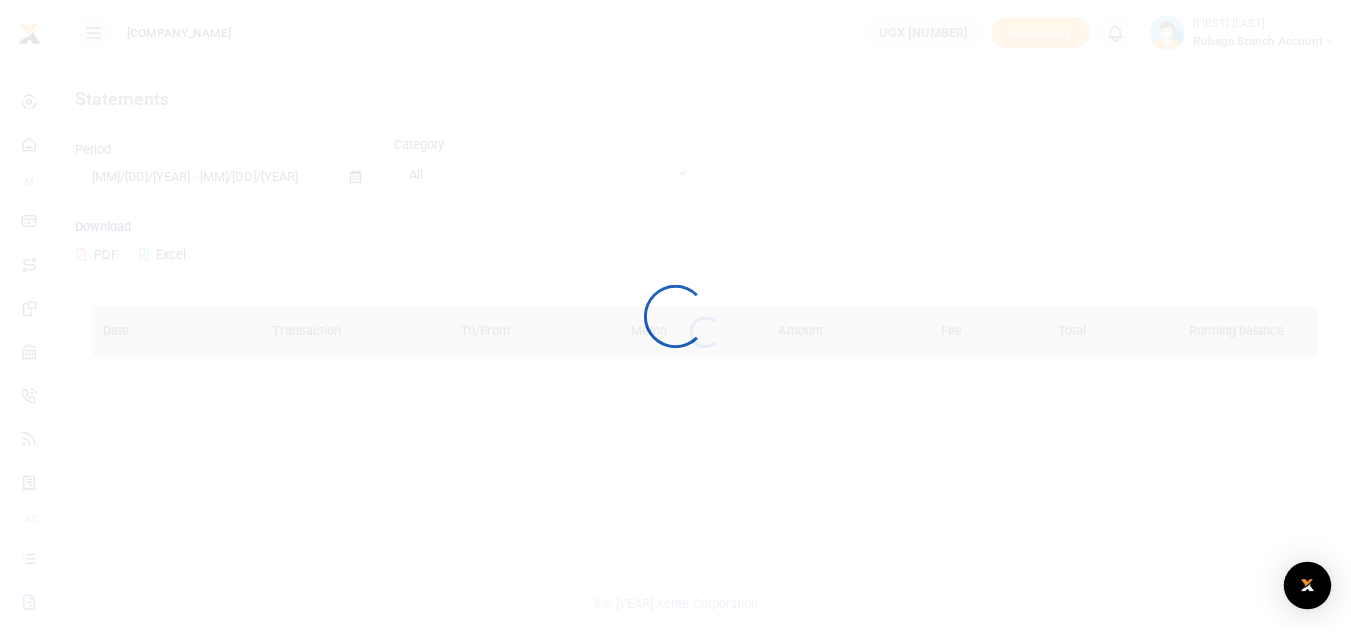 scroll, scrollTop: 0, scrollLeft: 0, axis: both 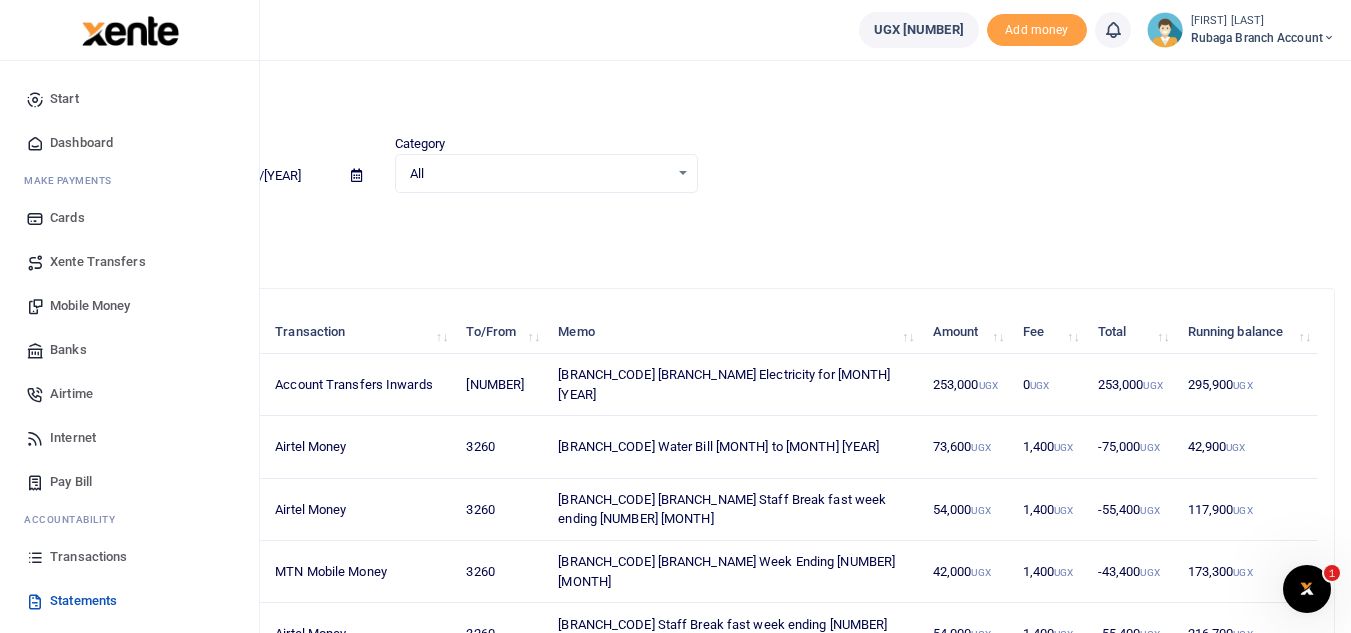 click on "Transactions" at bounding box center [88, 557] 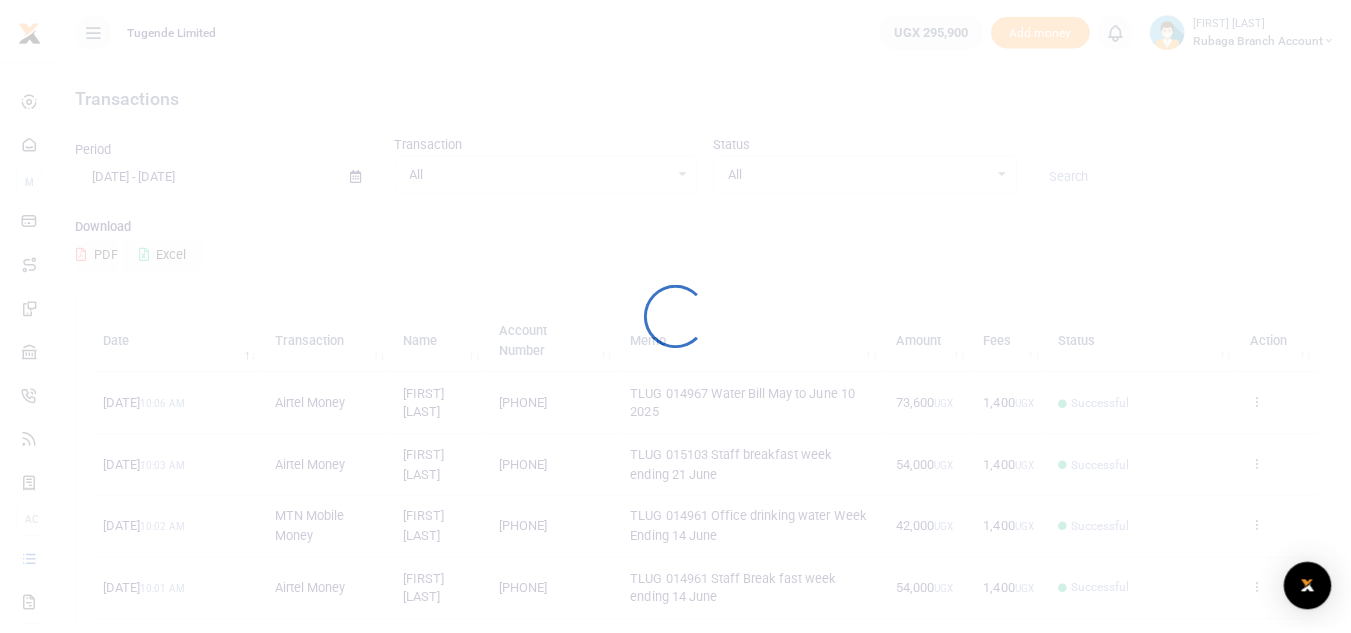 scroll, scrollTop: 0, scrollLeft: 0, axis: both 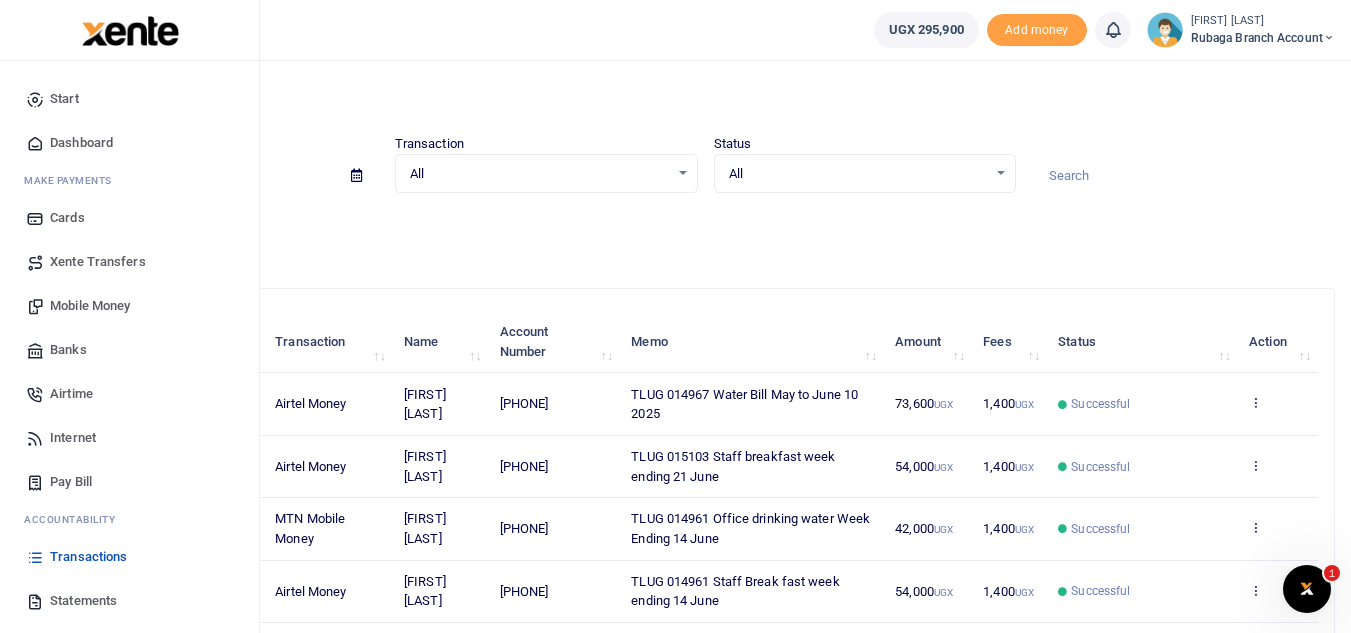 click on "Statements" at bounding box center (83, 601) 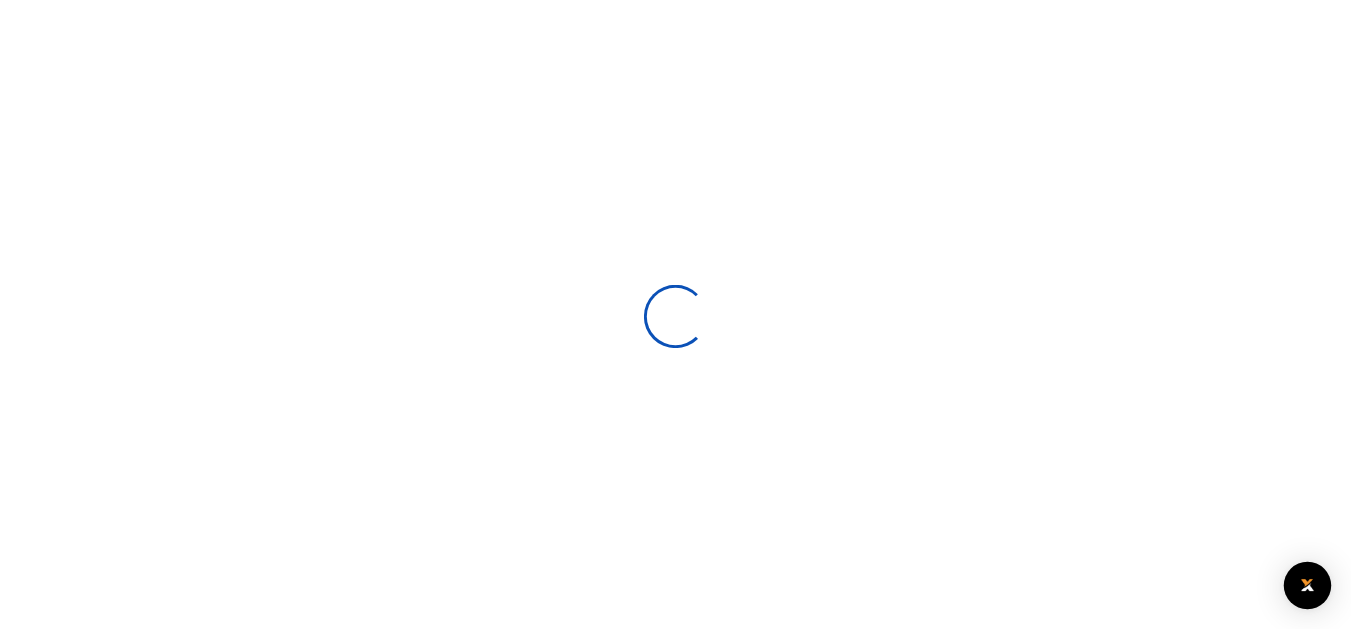 scroll, scrollTop: 0, scrollLeft: 0, axis: both 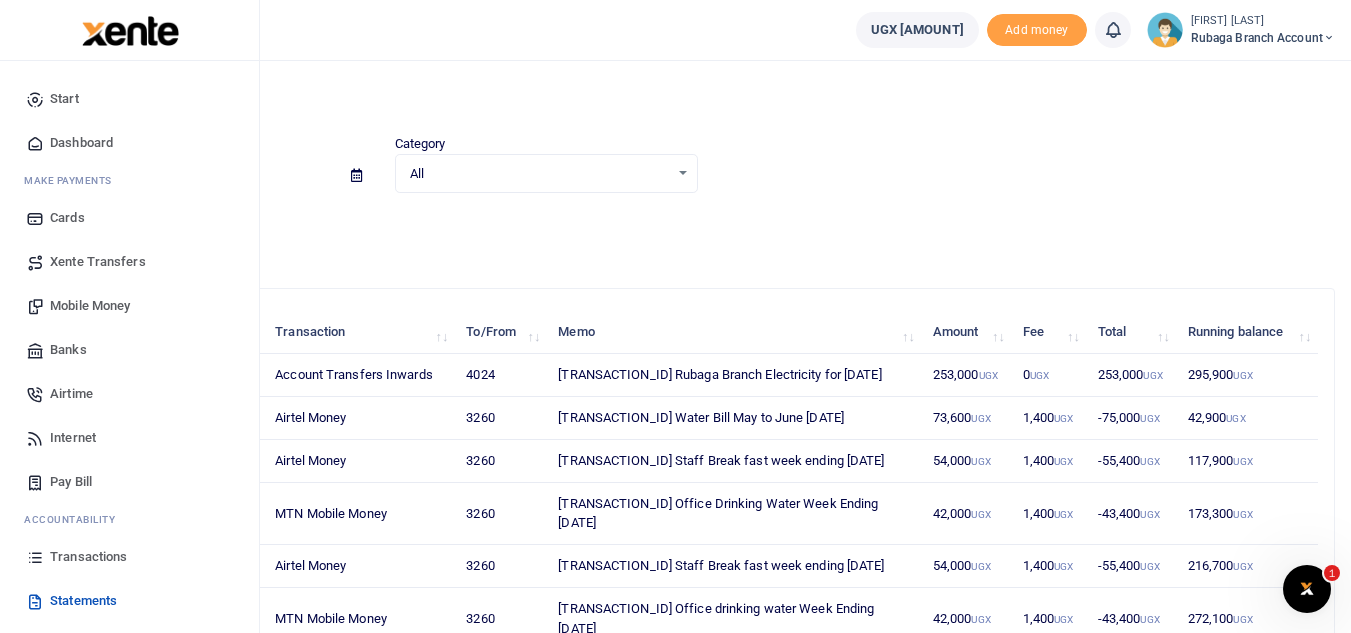 click on "Transactions" at bounding box center [88, 557] 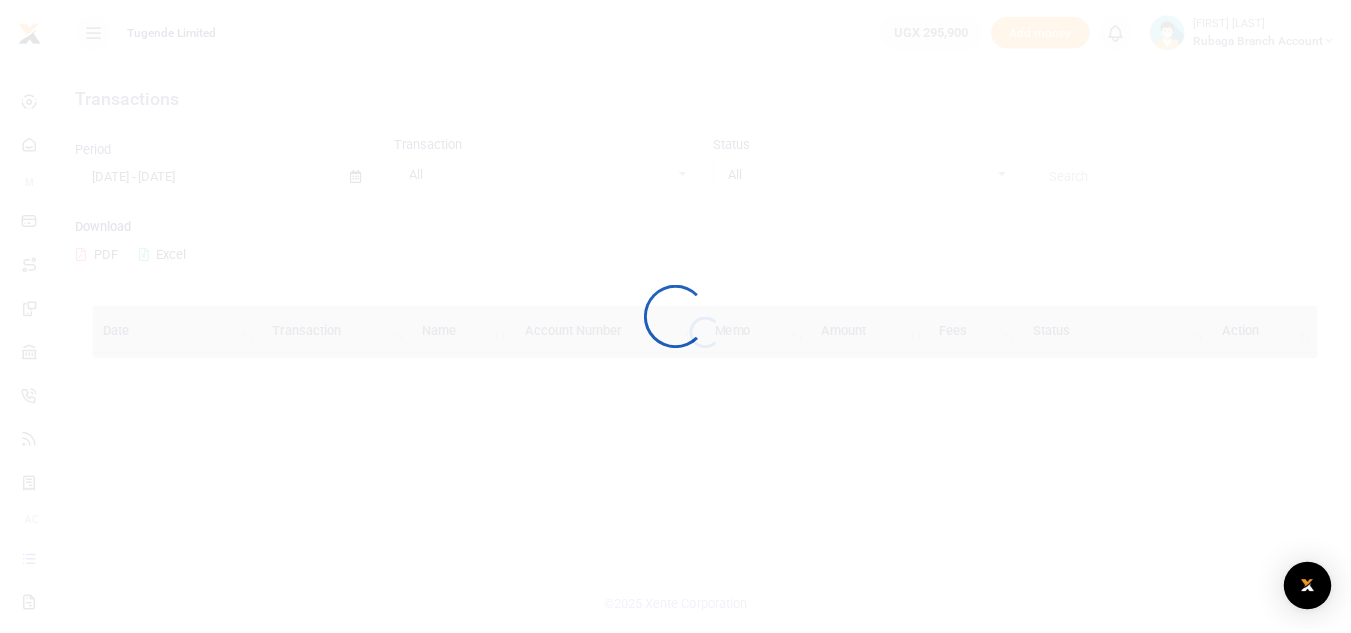 scroll, scrollTop: 0, scrollLeft: 0, axis: both 